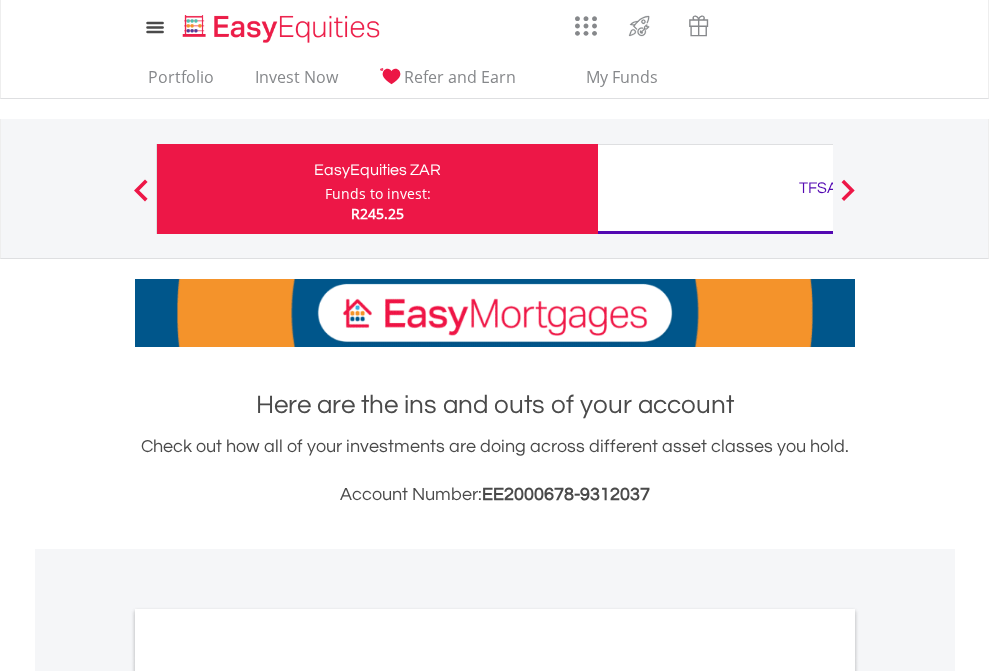scroll, scrollTop: 0, scrollLeft: 0, axis: both 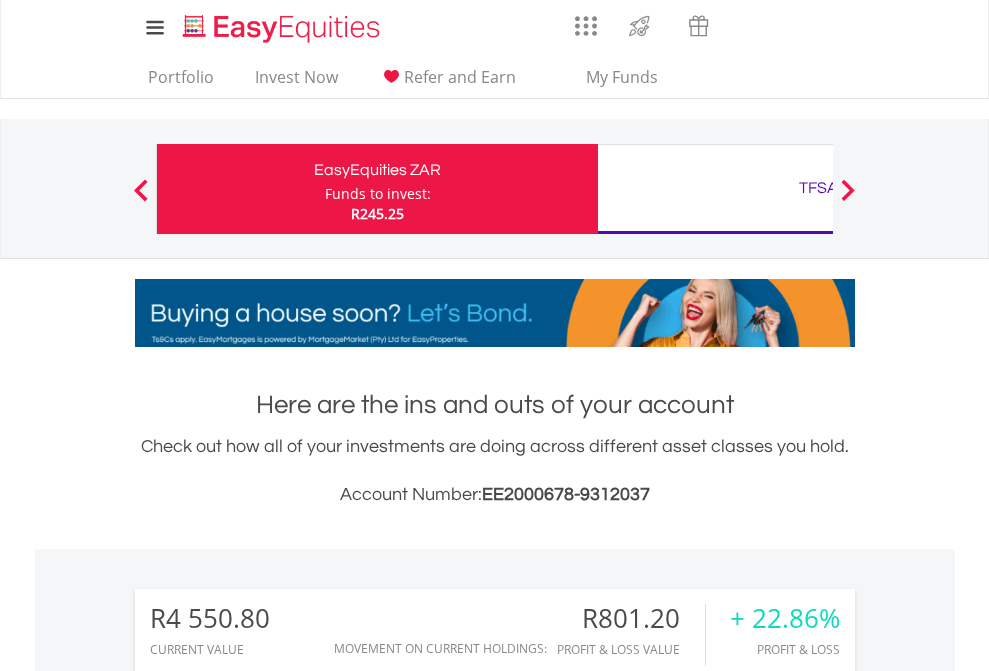 click on "Funds to invest:" at bounding box center [378, 194] 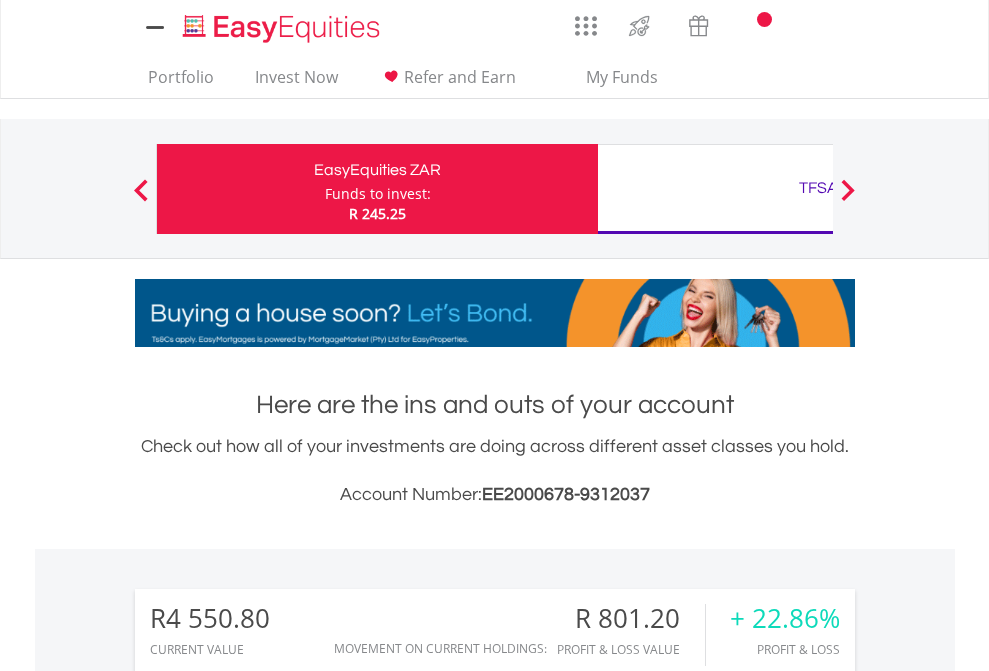 scroll, scrollTop: 0, scrollLeft: 0, axis: both 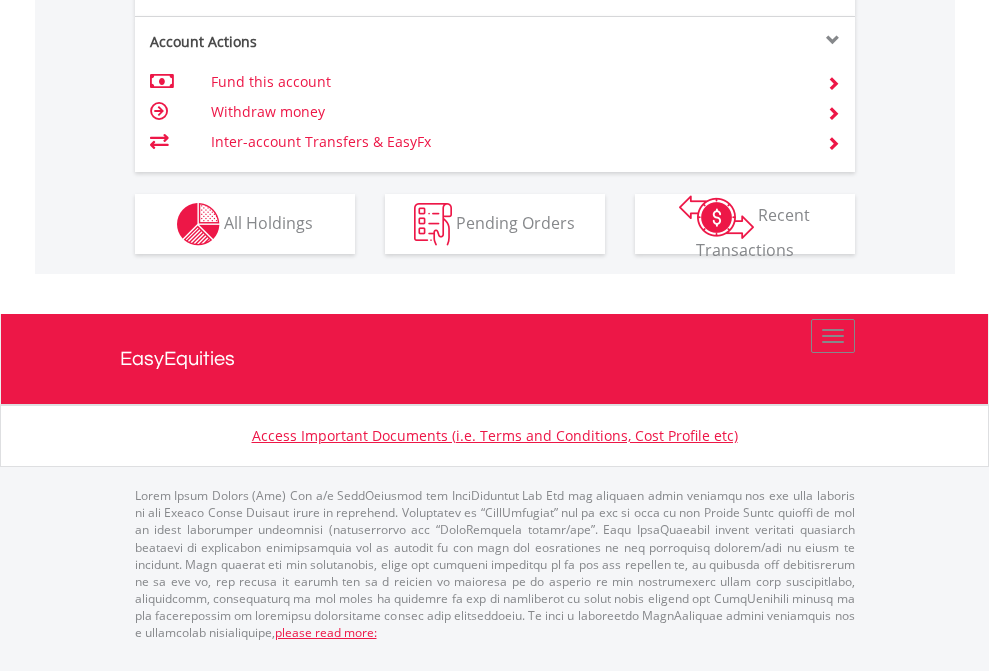 click on "Investment types" at bounding box center [706, -337] 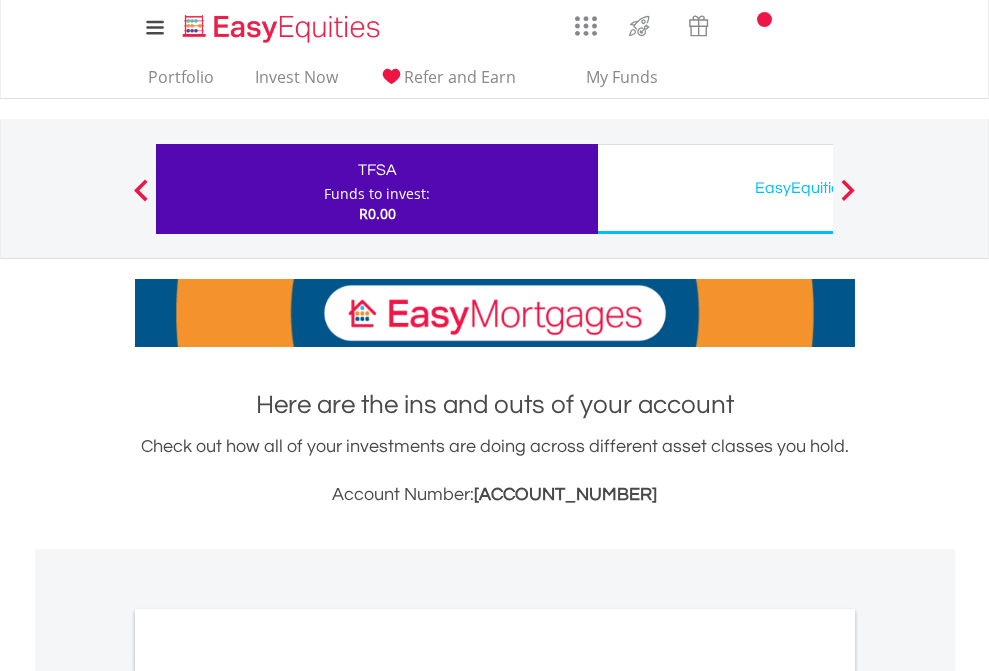 scroll, scrollTop: 0, scrollLeft: 0, axis: both 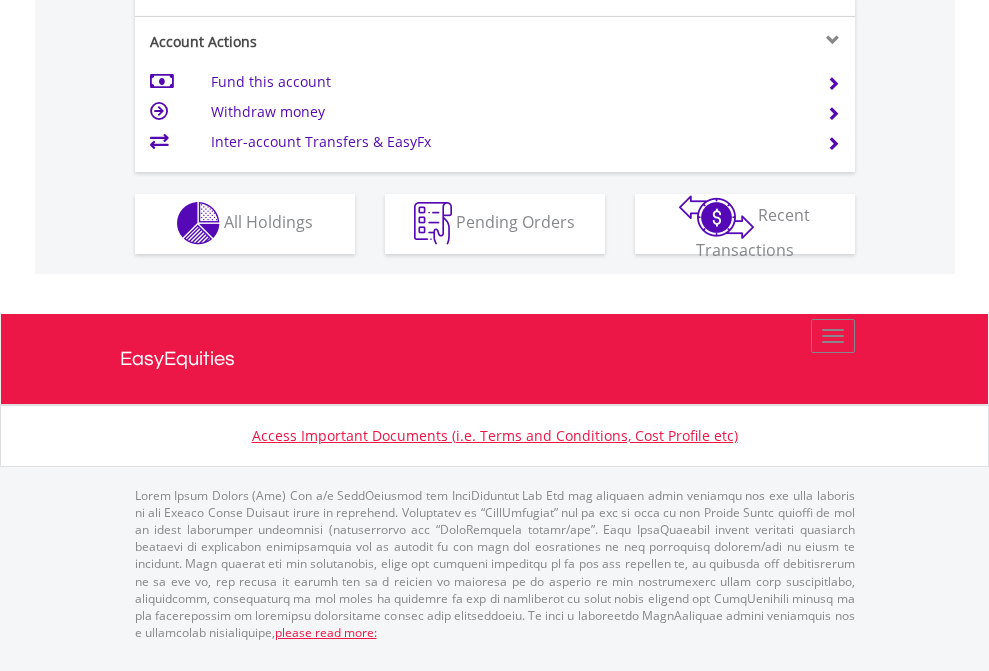 click on "Investment types" at bounding box center (706, -353) 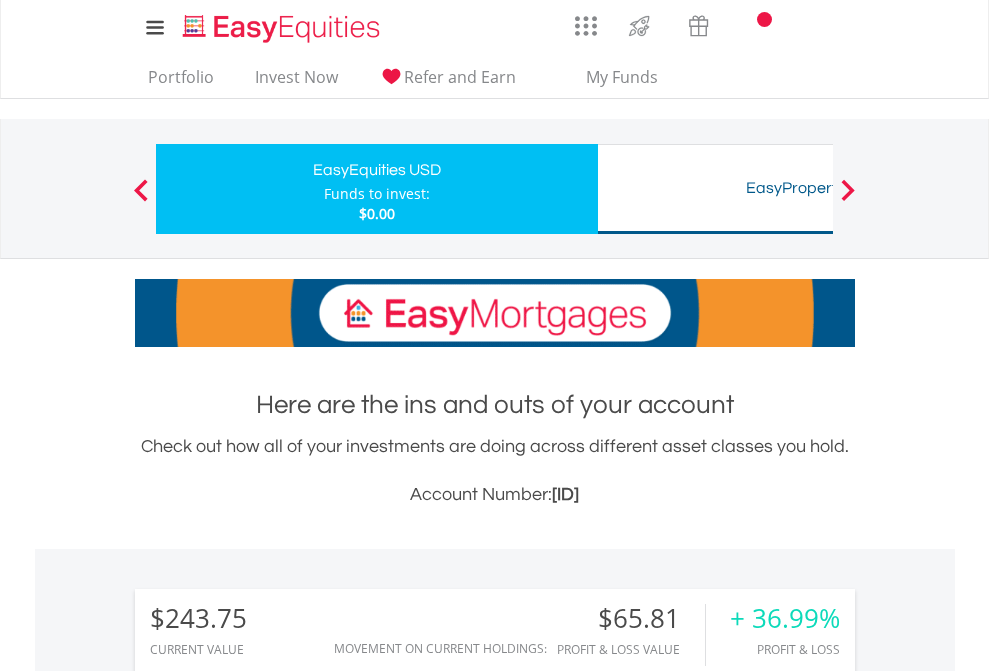 scroll, scrollTop: 0, scrollLeft: 0, axis: both 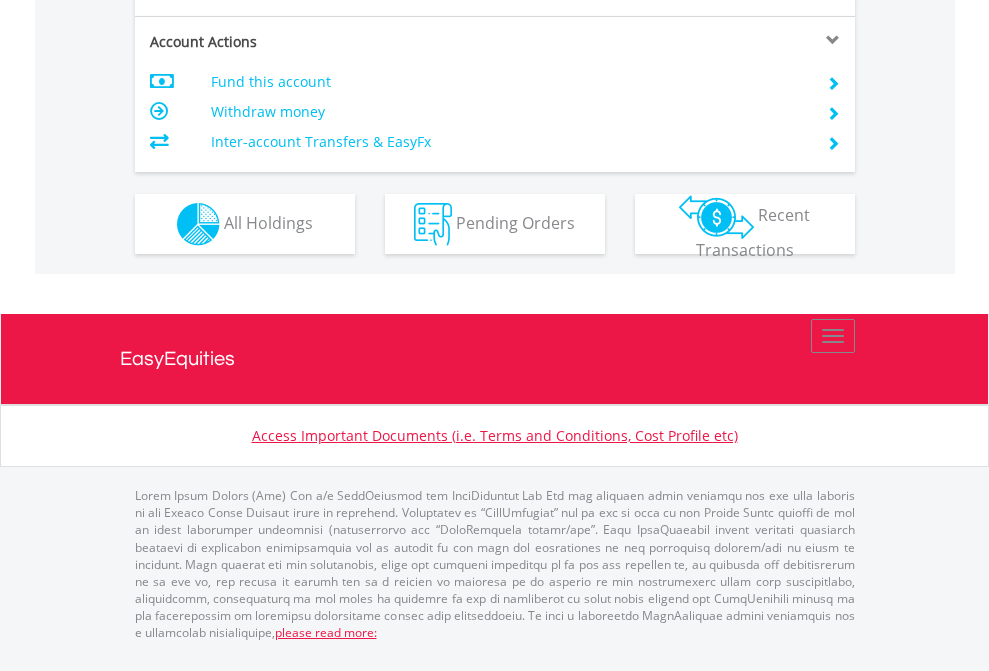 click on "Investment types" at bounding box center (706, -337) 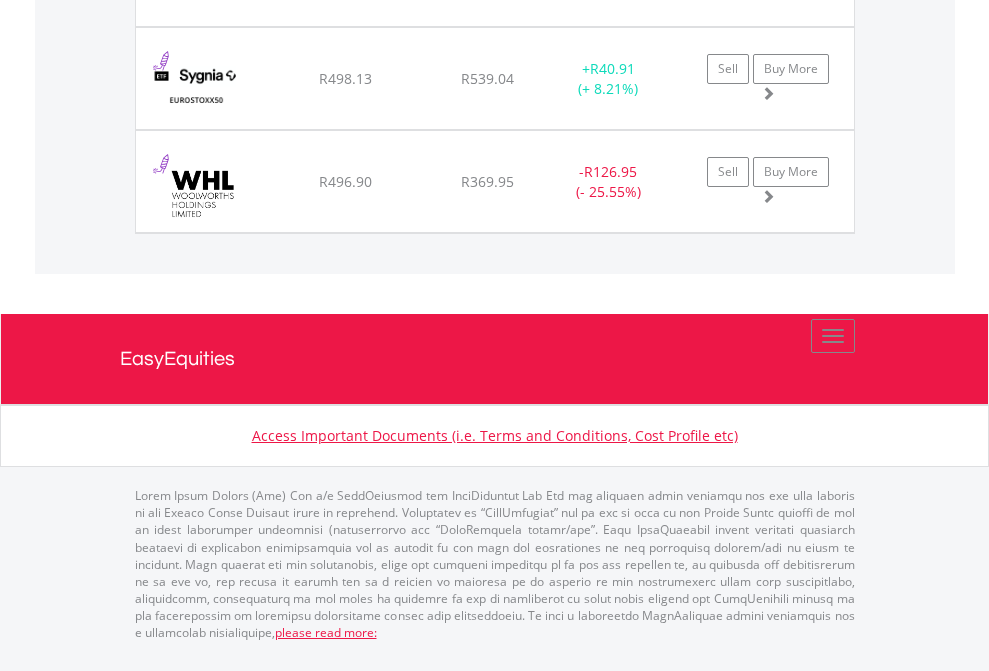 click on "TFSA" at bounding box center (818, -1483) 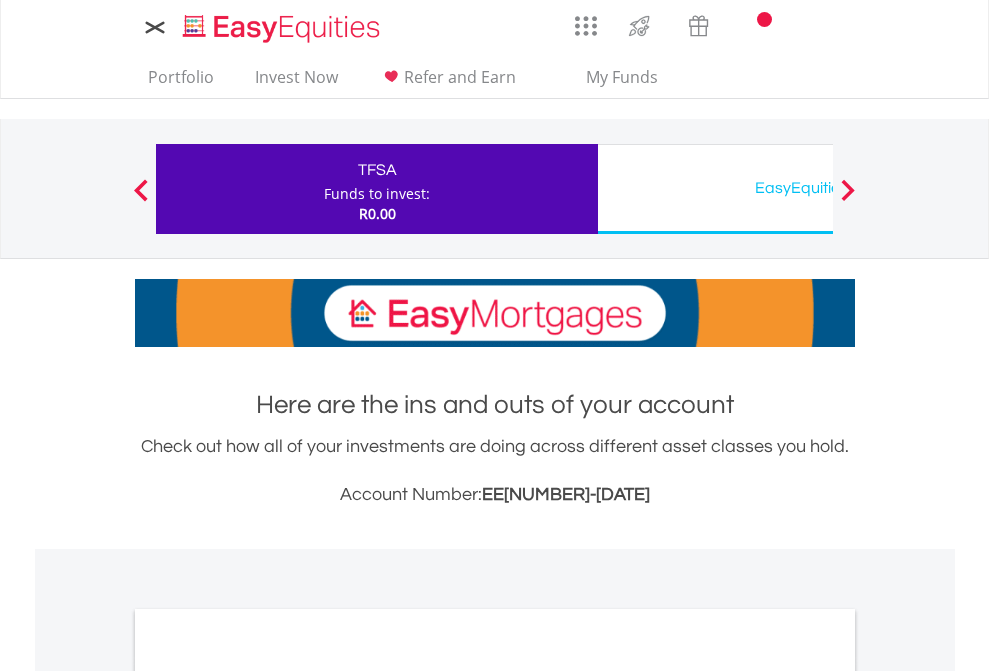 scroll, scrollTop: 0, scrollLeft: 0, axis: both 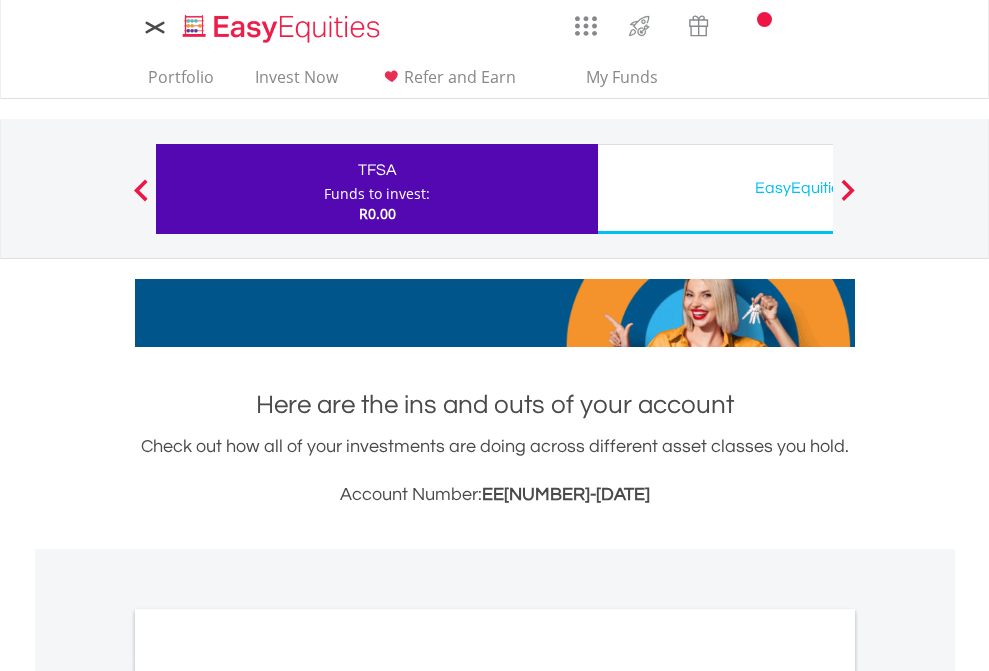click on "All Holdings" at bounding box center (268, 1096) 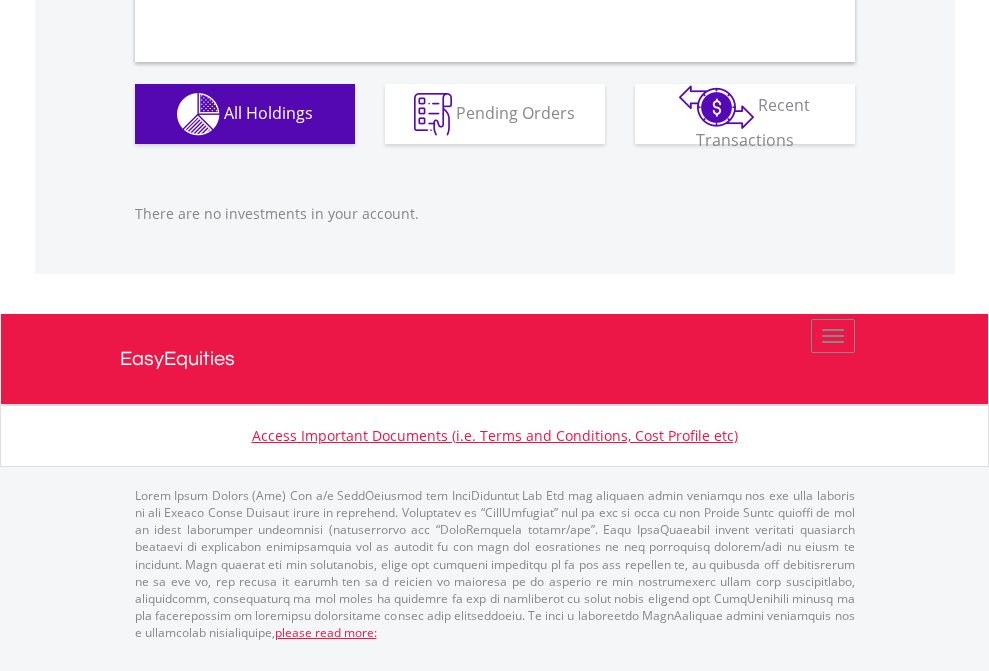 scroll, scrollTop: 1980, scrollLeft: 0, axis: vertical 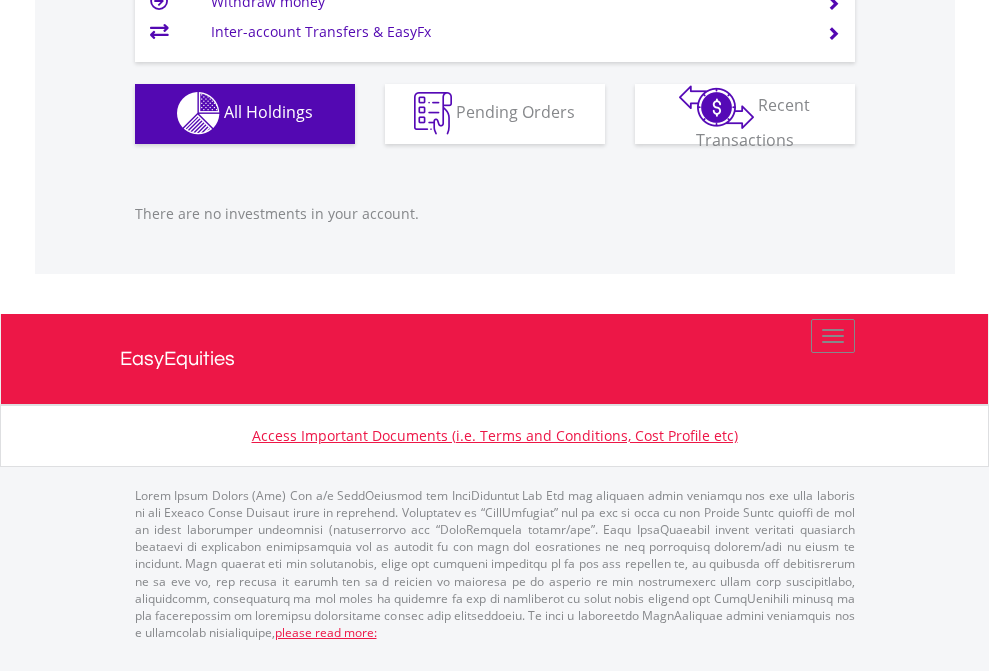 click on "EasyEquities USD" at bounding box center [818, -1142] 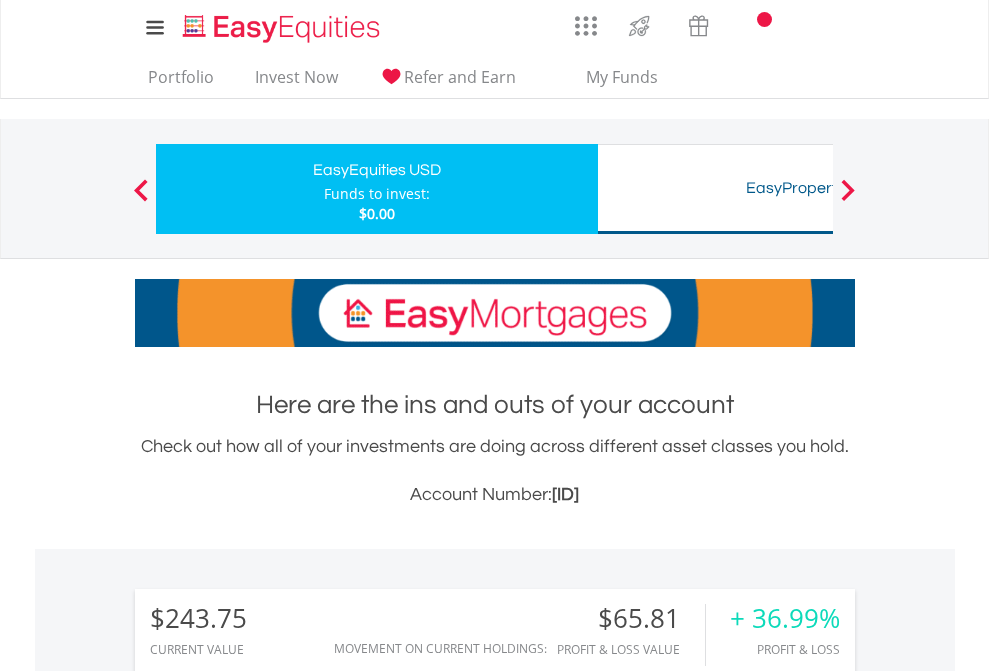 scroll, scrollTop: 1533, scrollLeft: 0, axis: vertical 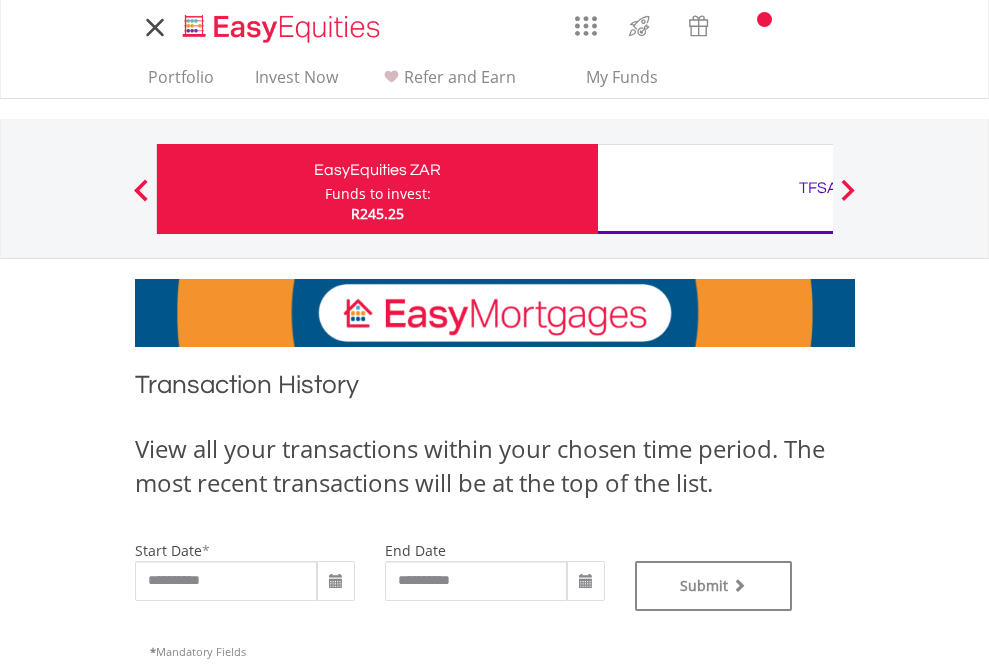 type on "**********" 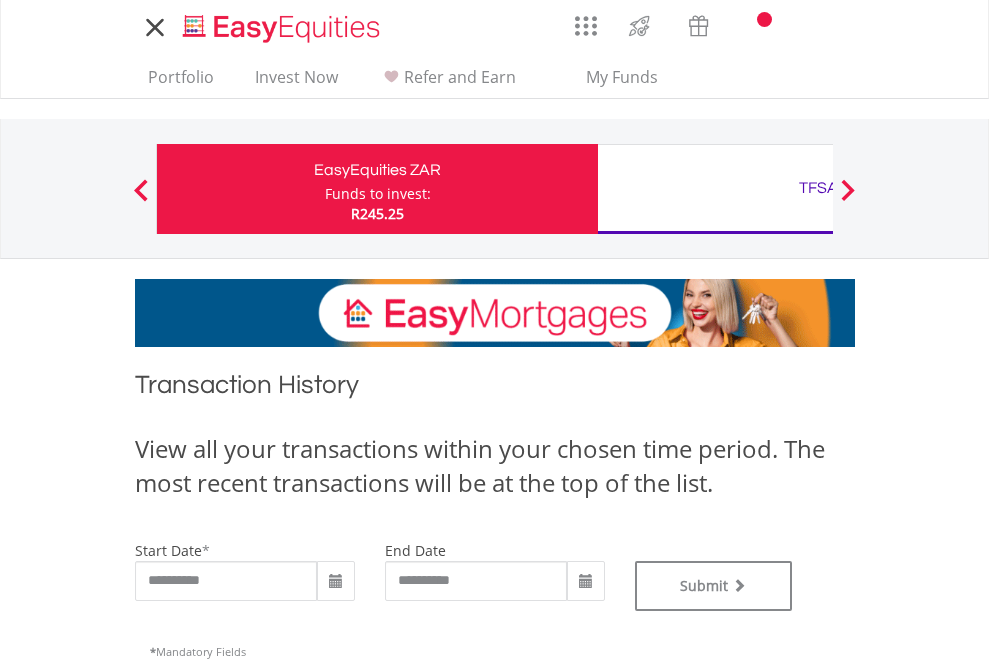 type on "**********" 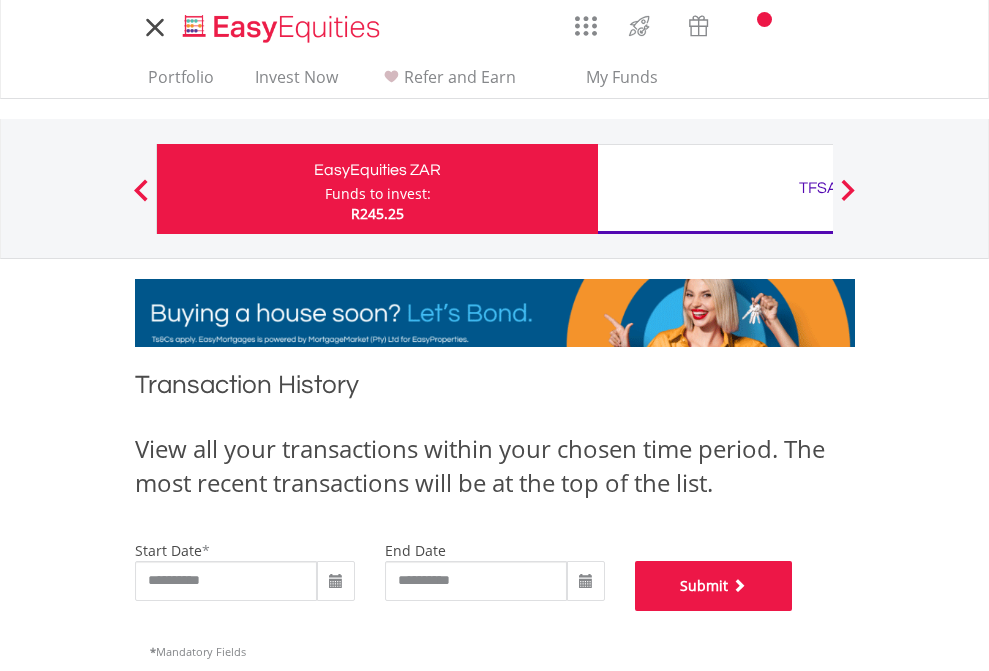 click on "Submit" at bounding box center [714, 586] 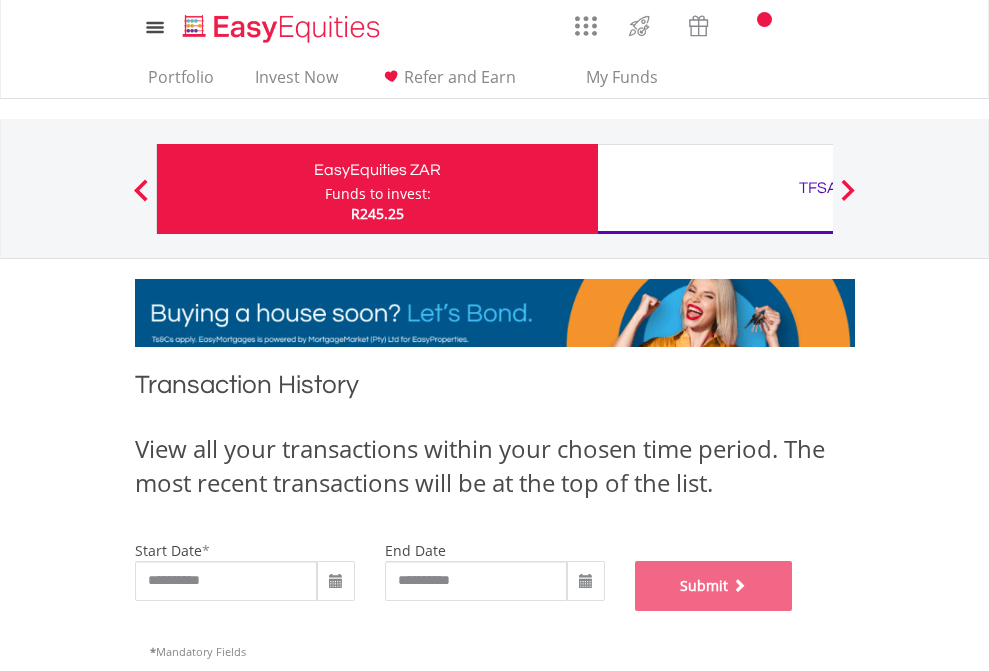scroll, scrollTop: 811, scrollLeft: 0, axis: vertical 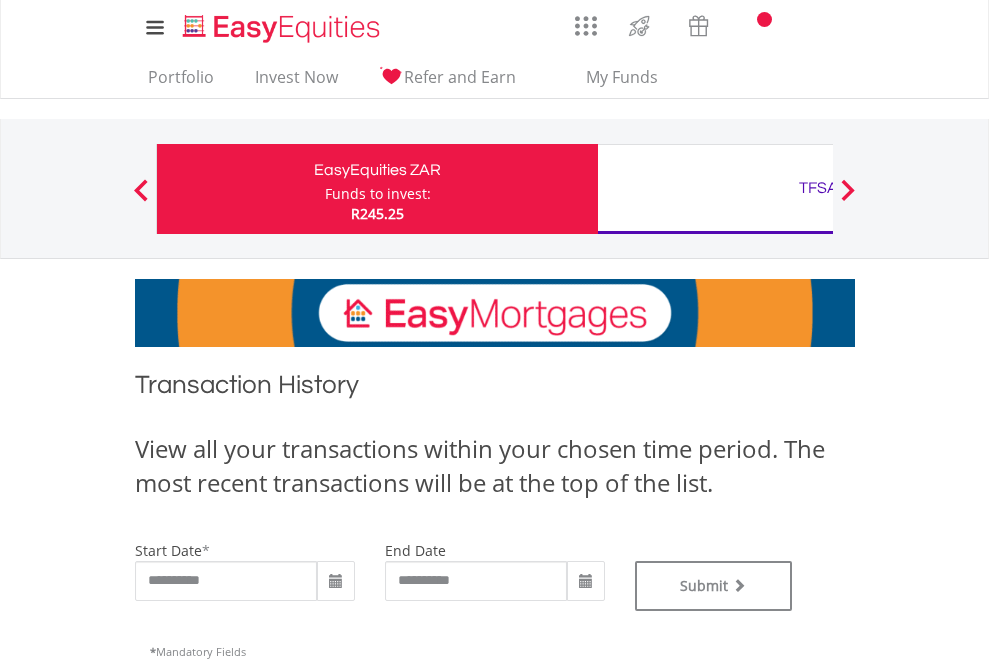 click on "TFSA" at bounding box center (818, 188) 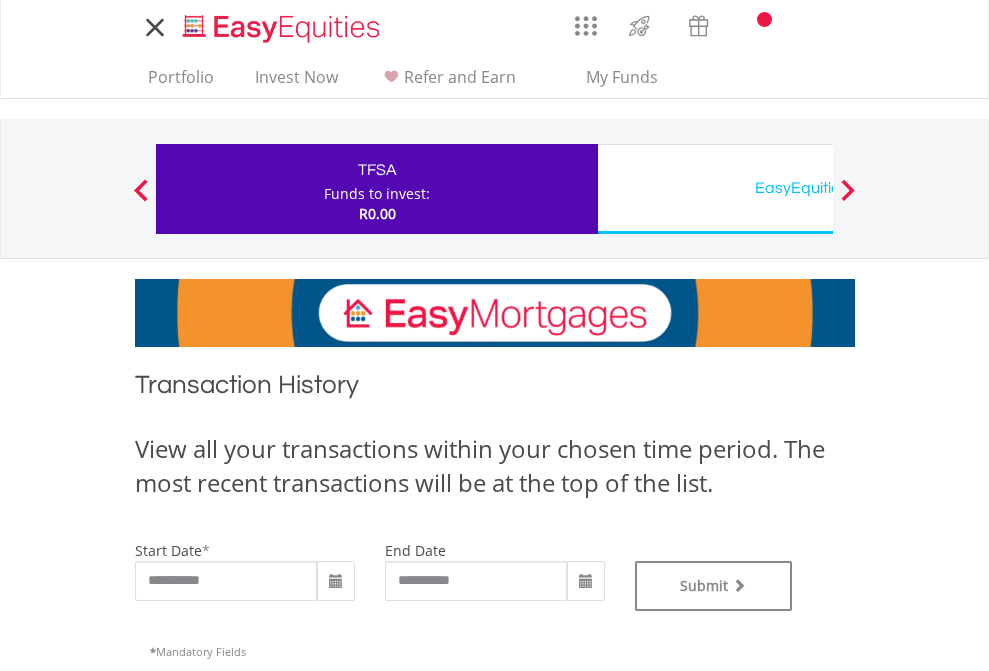 scroll, scrollTop: 0, scrollLeft: 0, axis: both 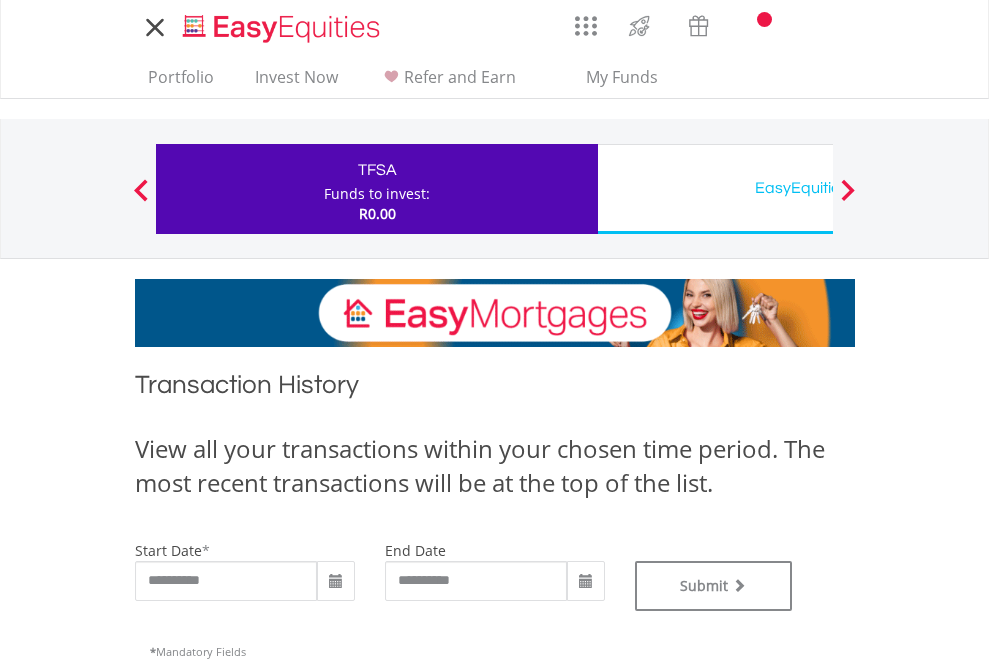 type on "**********" 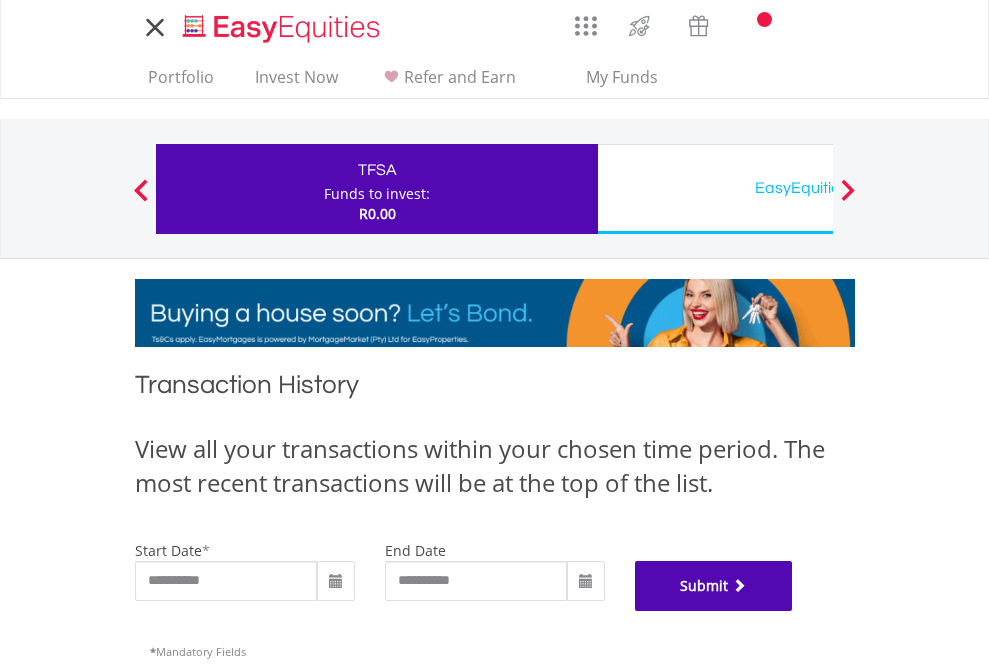 click on "Submit" at bounding box center [714, 586] 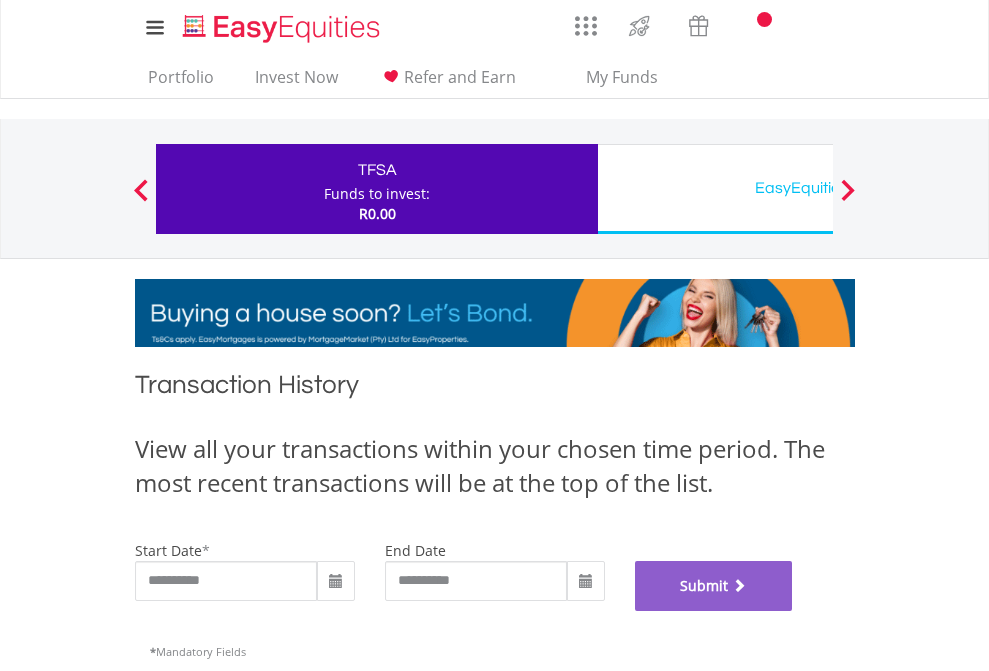 scroll, scrollTop: 811, scrollLeft: 0, axis: vertical 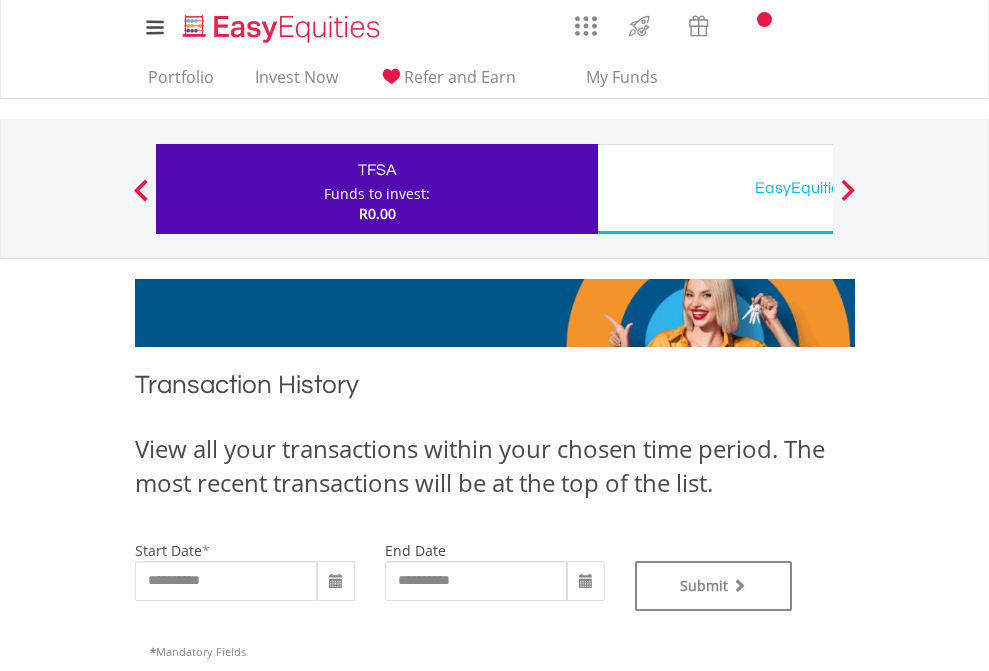 click on "EasyEquities USD" at bounding box center [818, 188] 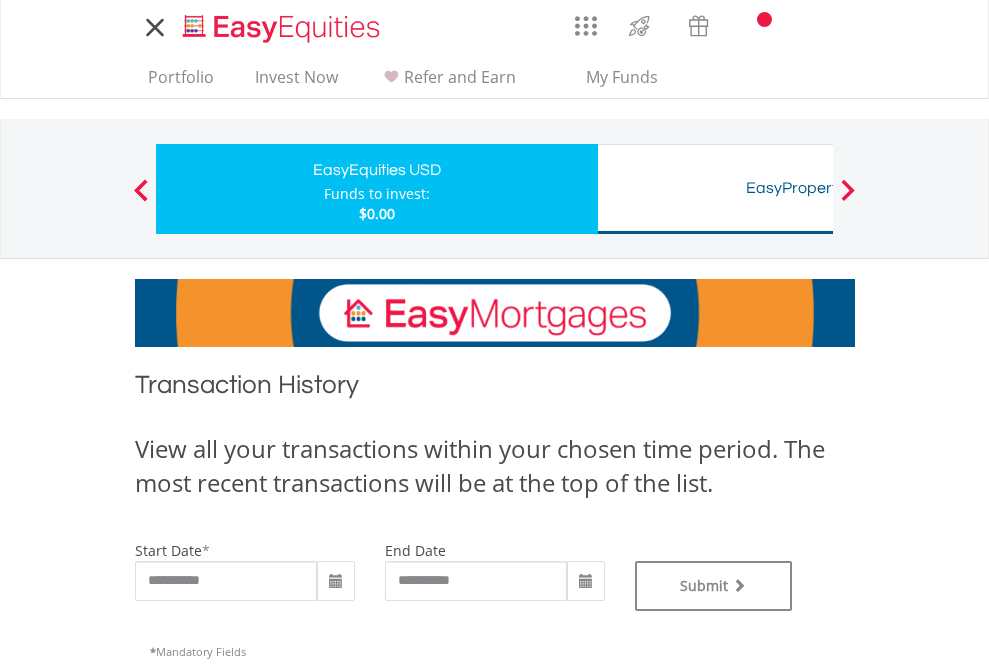 scroll, scrollTop: 0, scrollLeft: 0, axis: both 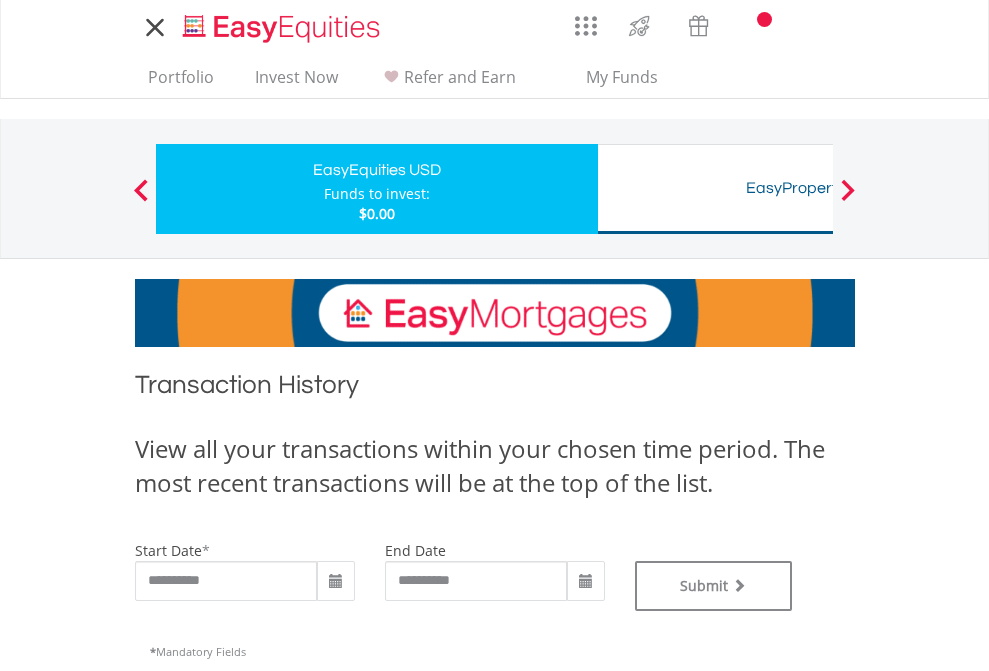 type on "**********" 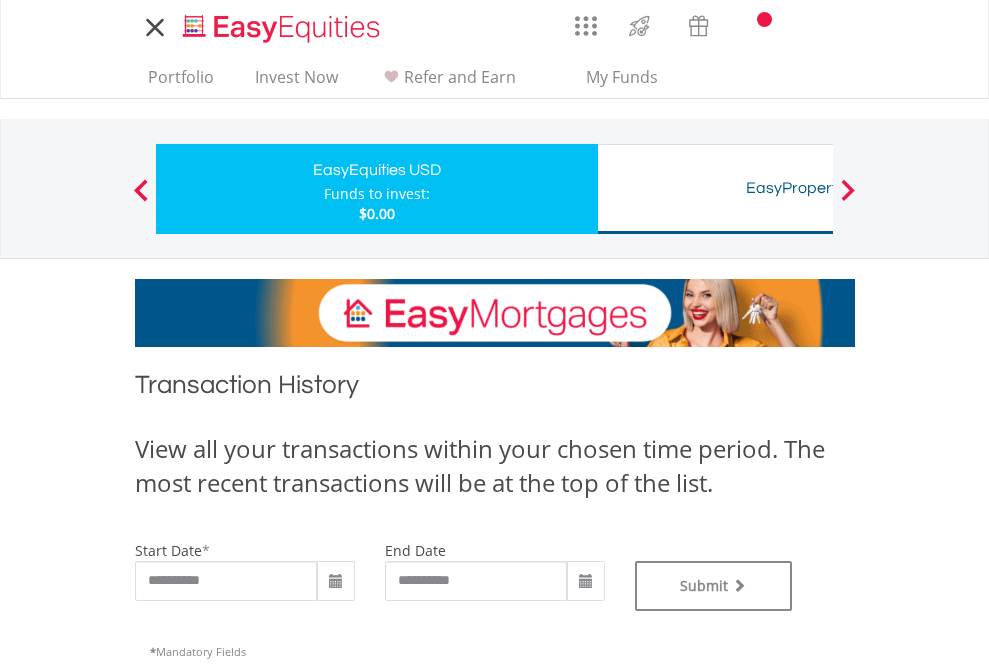 type on "**********" 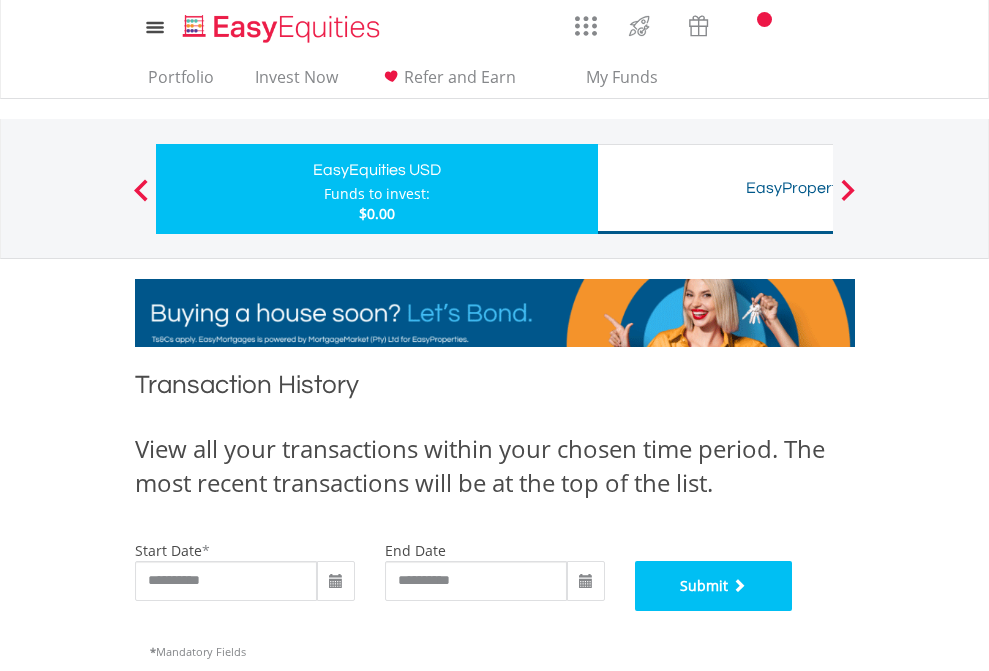 click on "Submit" at bounding box center (714, 586) 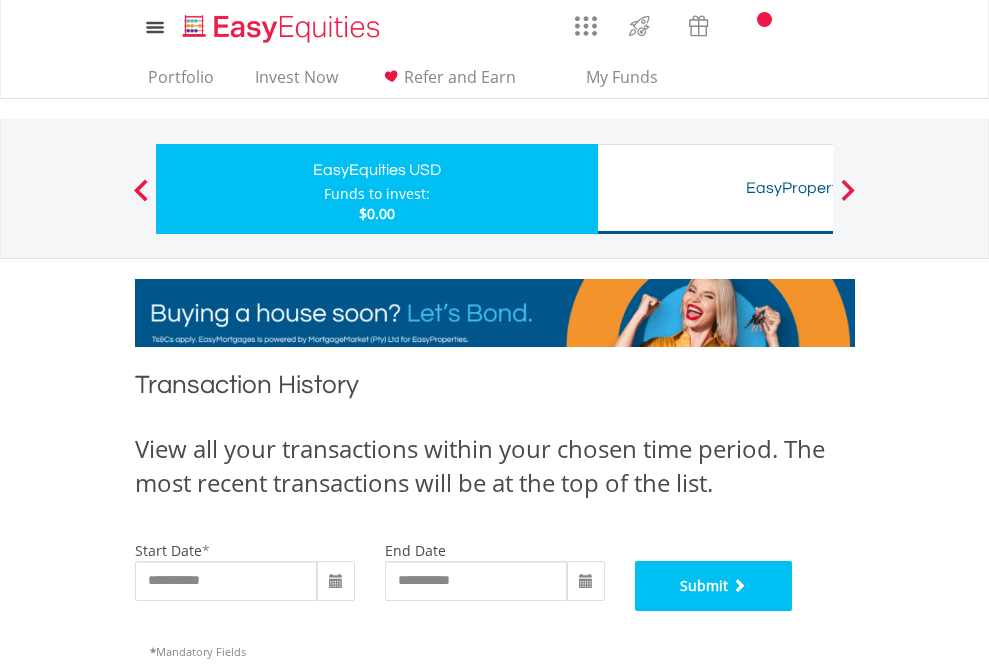 scroll, scrollTop: 811, scrollLeft: 0, axis: vertical 